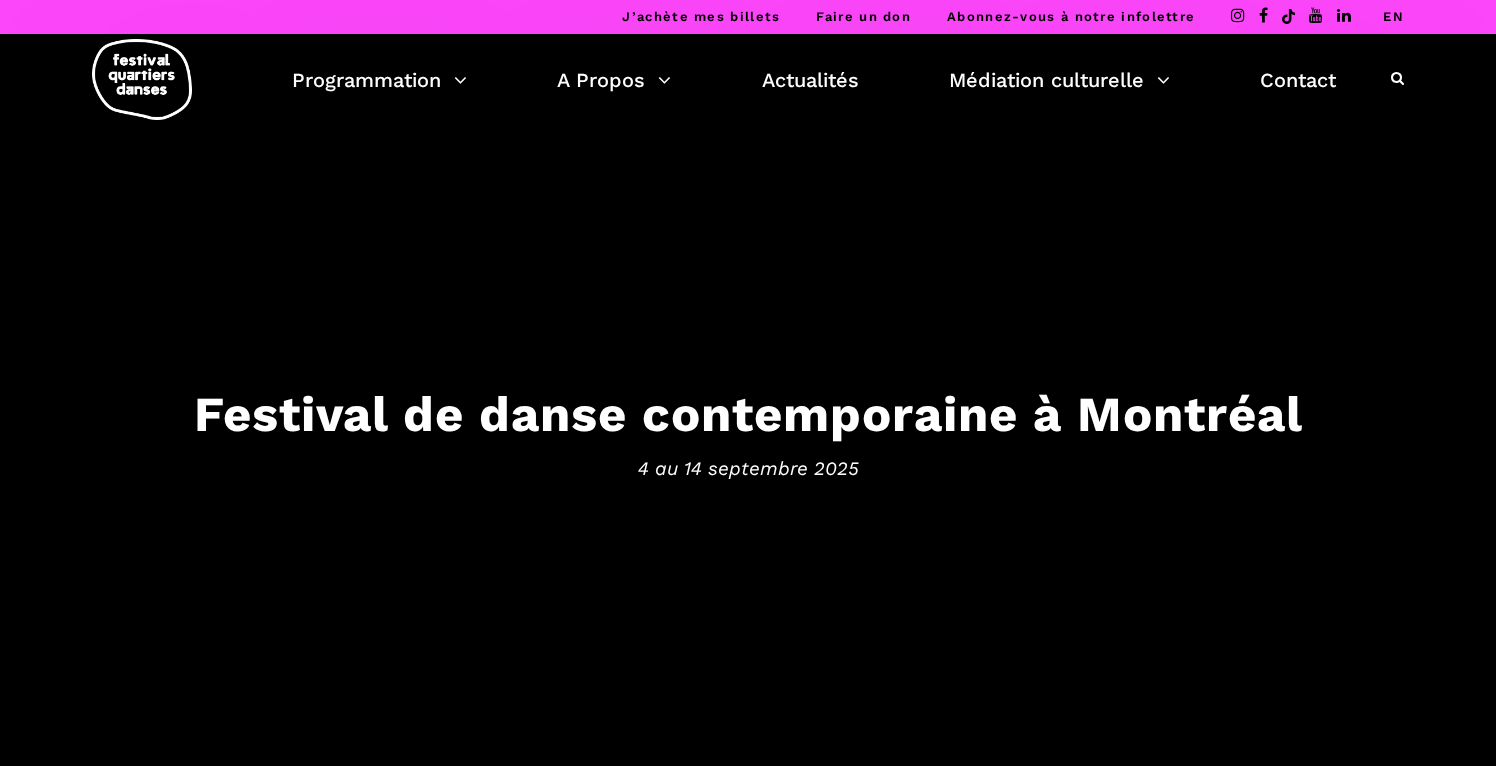 scroll, scrollTop: 0, scrollLeft: 0, axis: both 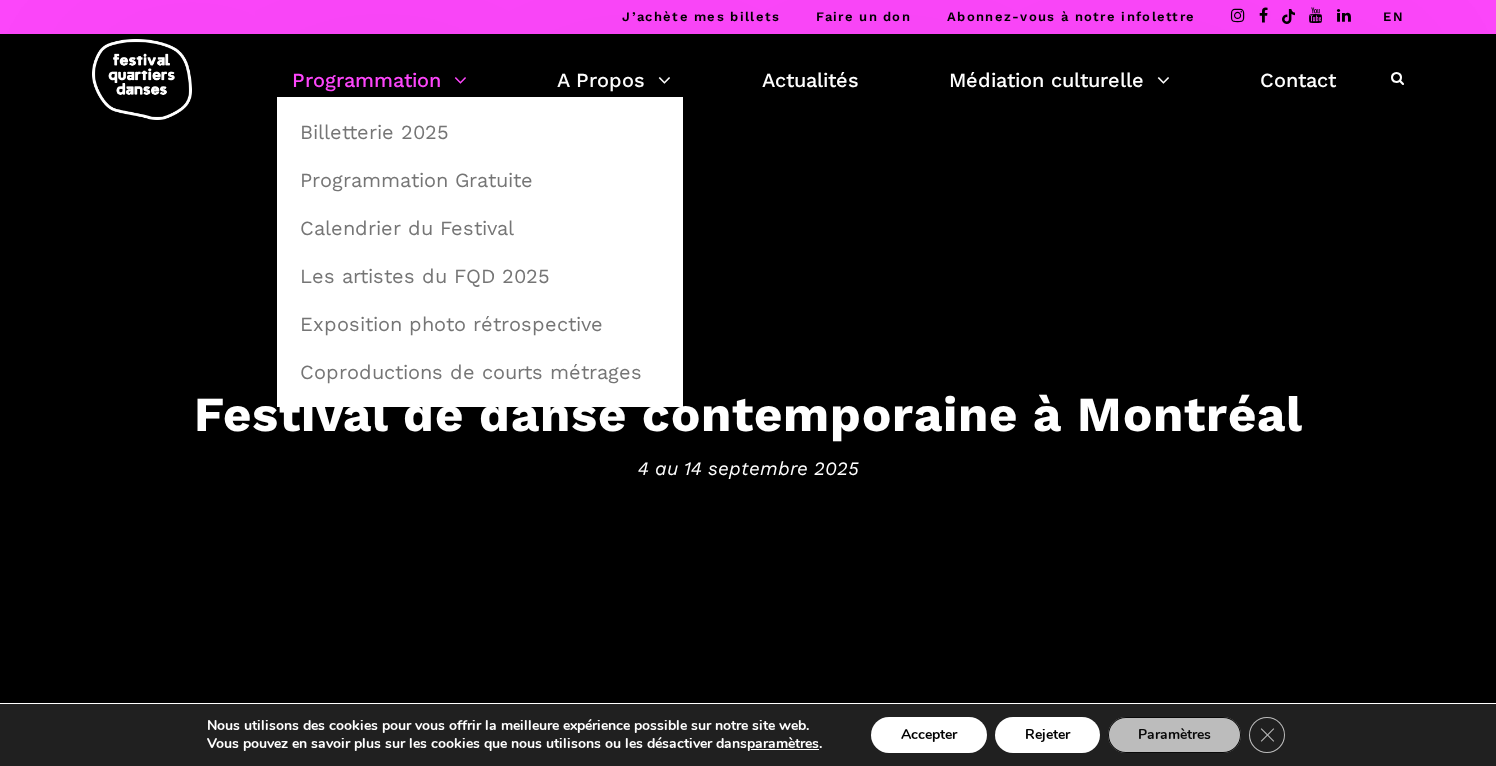 click on "Programmation" at bounding box center [379, 80] 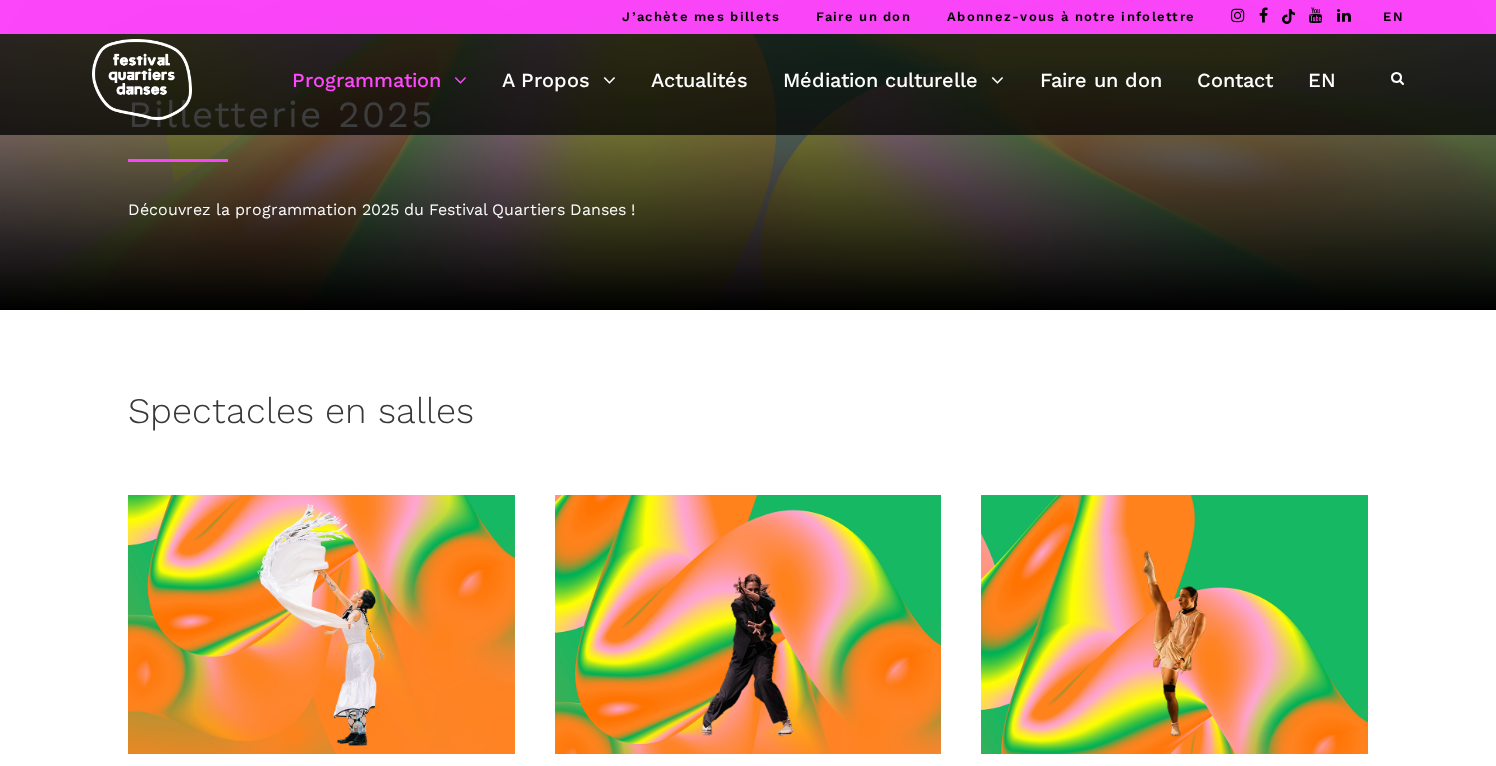 scroll, scrollTop: 0, scrollLeft: 0, axis: both 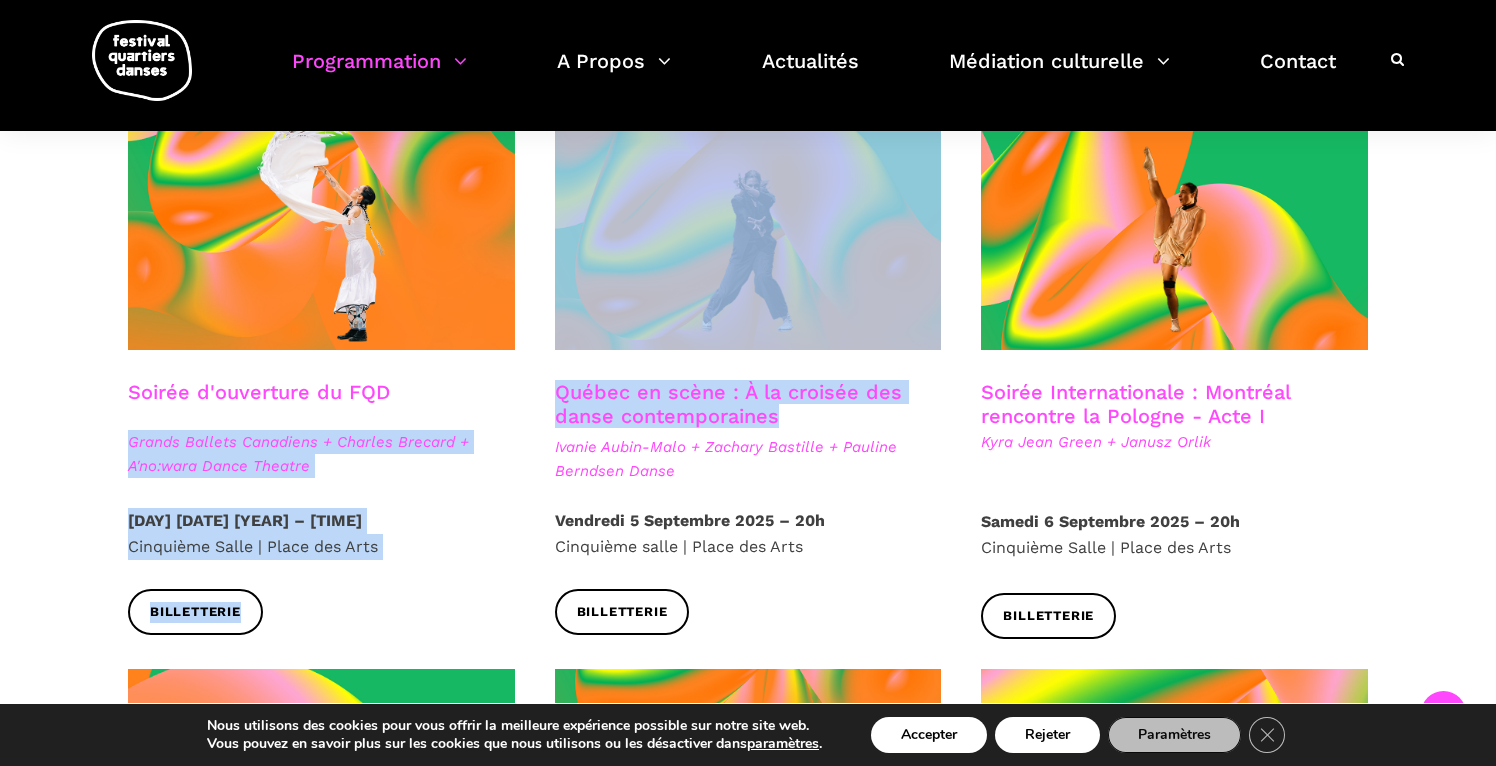 drag, startPoint x: 821, startPoint y: 416, endPoint x: 527, endPoint y: 382, distance: 295.95944 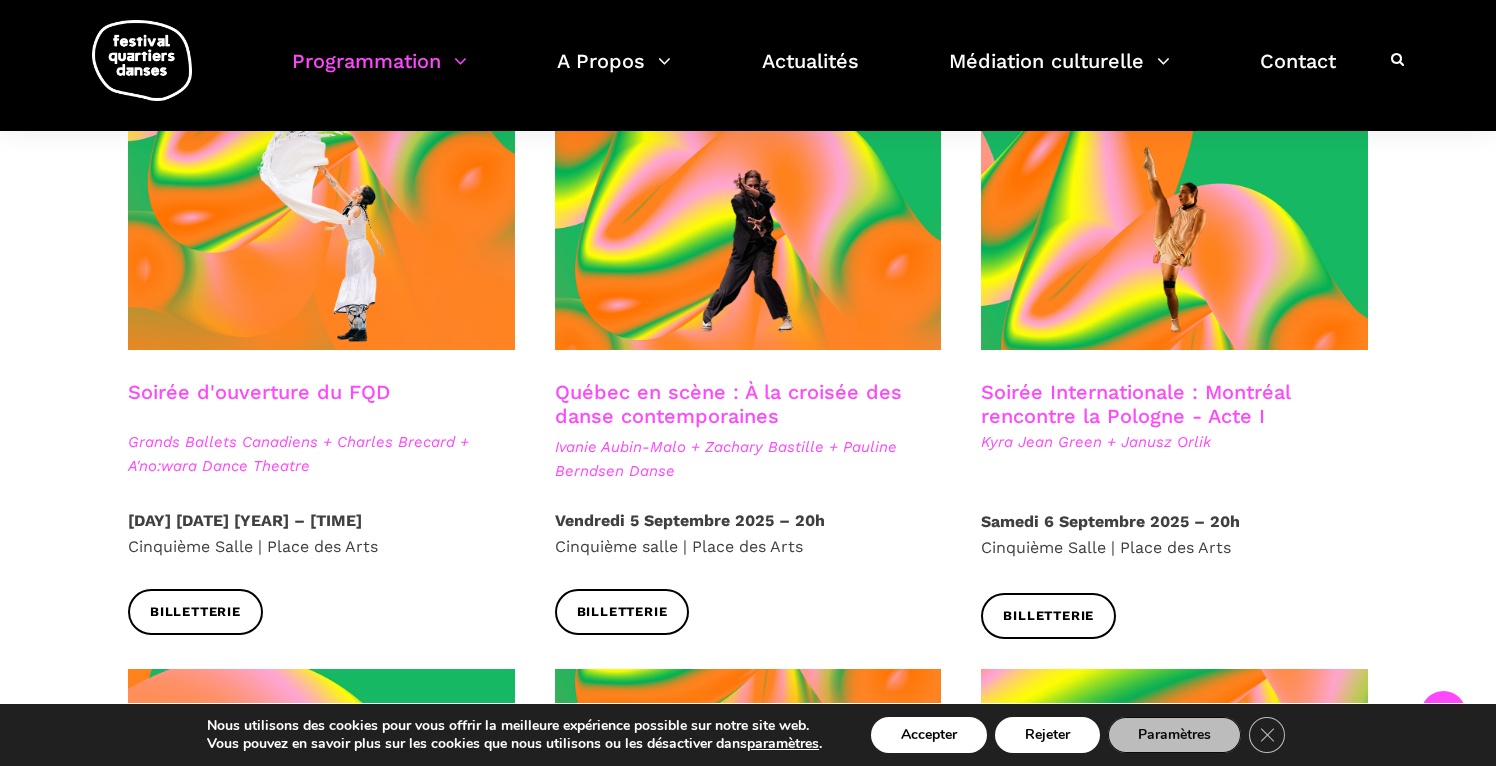 click on "[DAY] [DATE] [YEAR] – [TIME] Cinquième salle | Place des Arts" at bounding box center (748, 533) 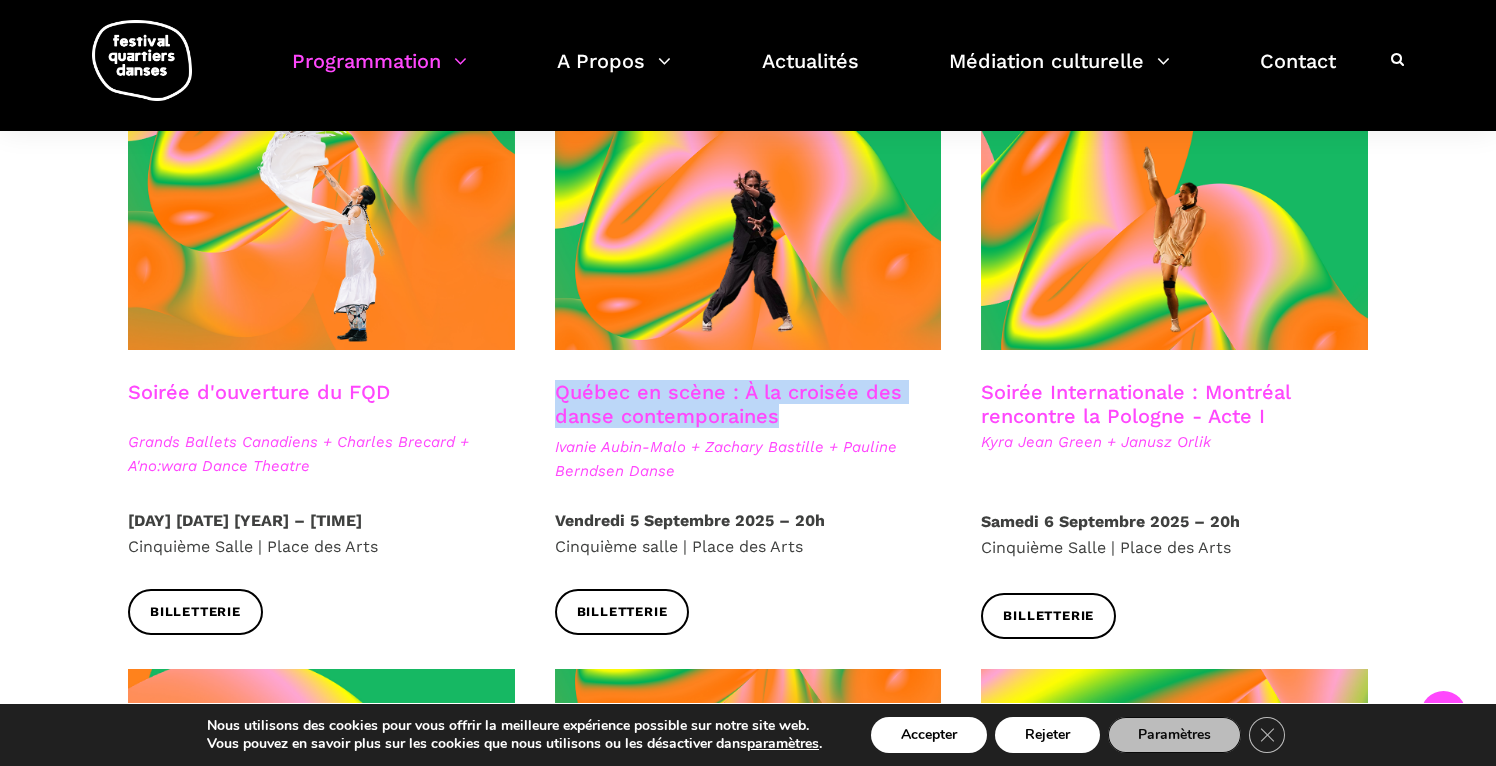 drag, startPoint x: 798, startPoint y: 420, endPoint x: 558, endPoint y: 401, distance: 240.75092 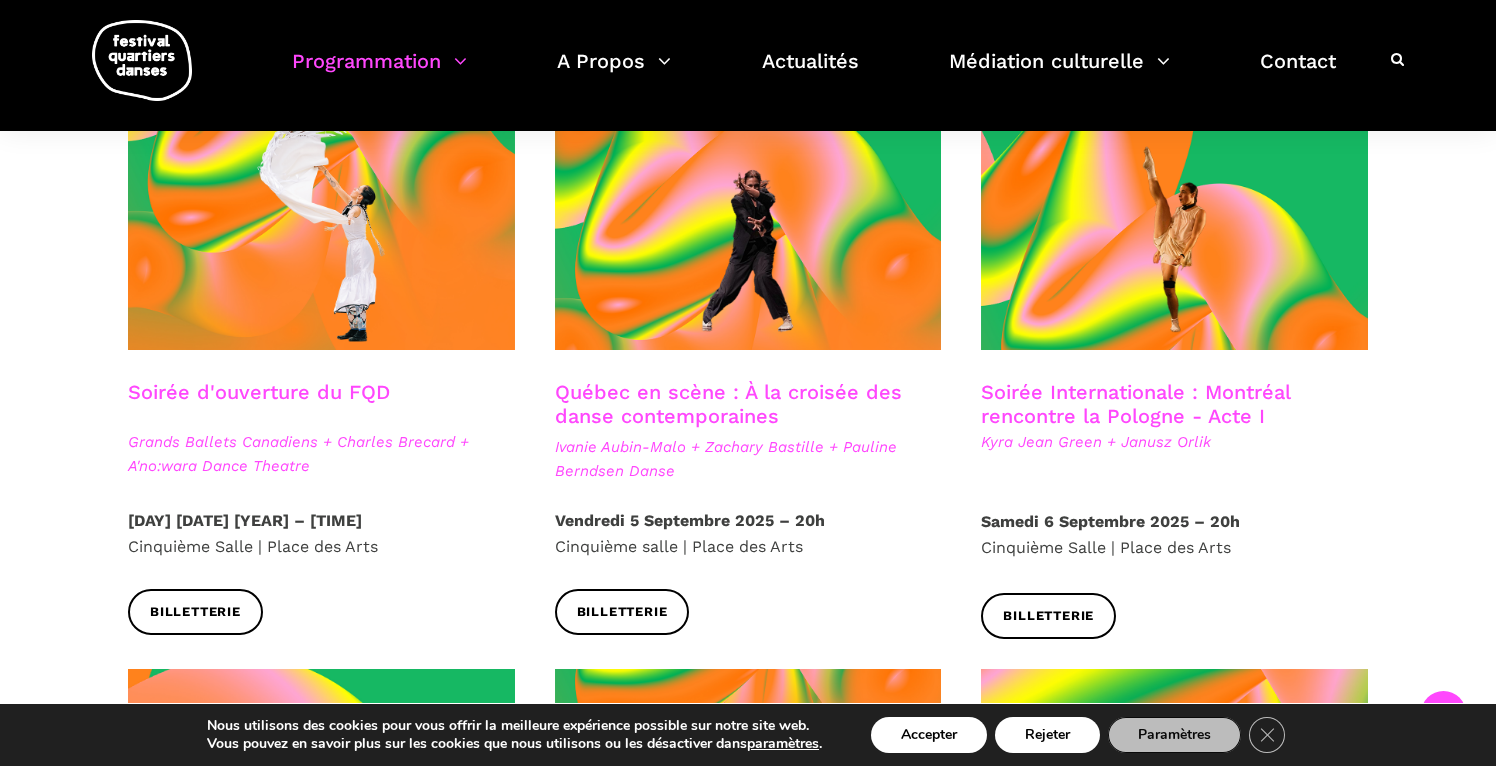 click on "Québec en scène : À la croisée des danse contemporaines  [PERSON] + [PERSON] + [PERSON] Danse" at bounding box center (748, 444) 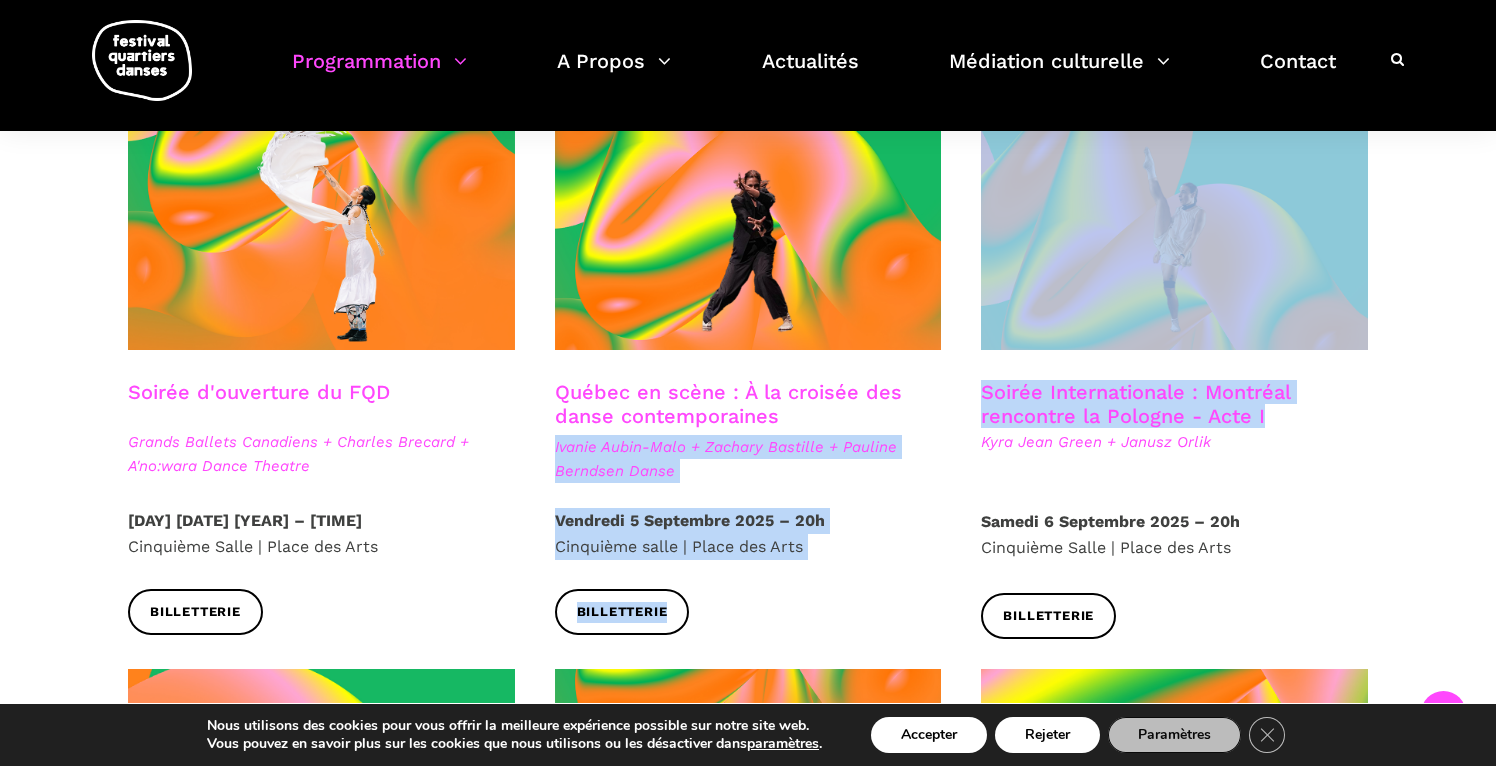 drag, startPoint x: 1273, startPoint y: 417, endPoint x: 959, endPoint y: 388, distance: 315.33633 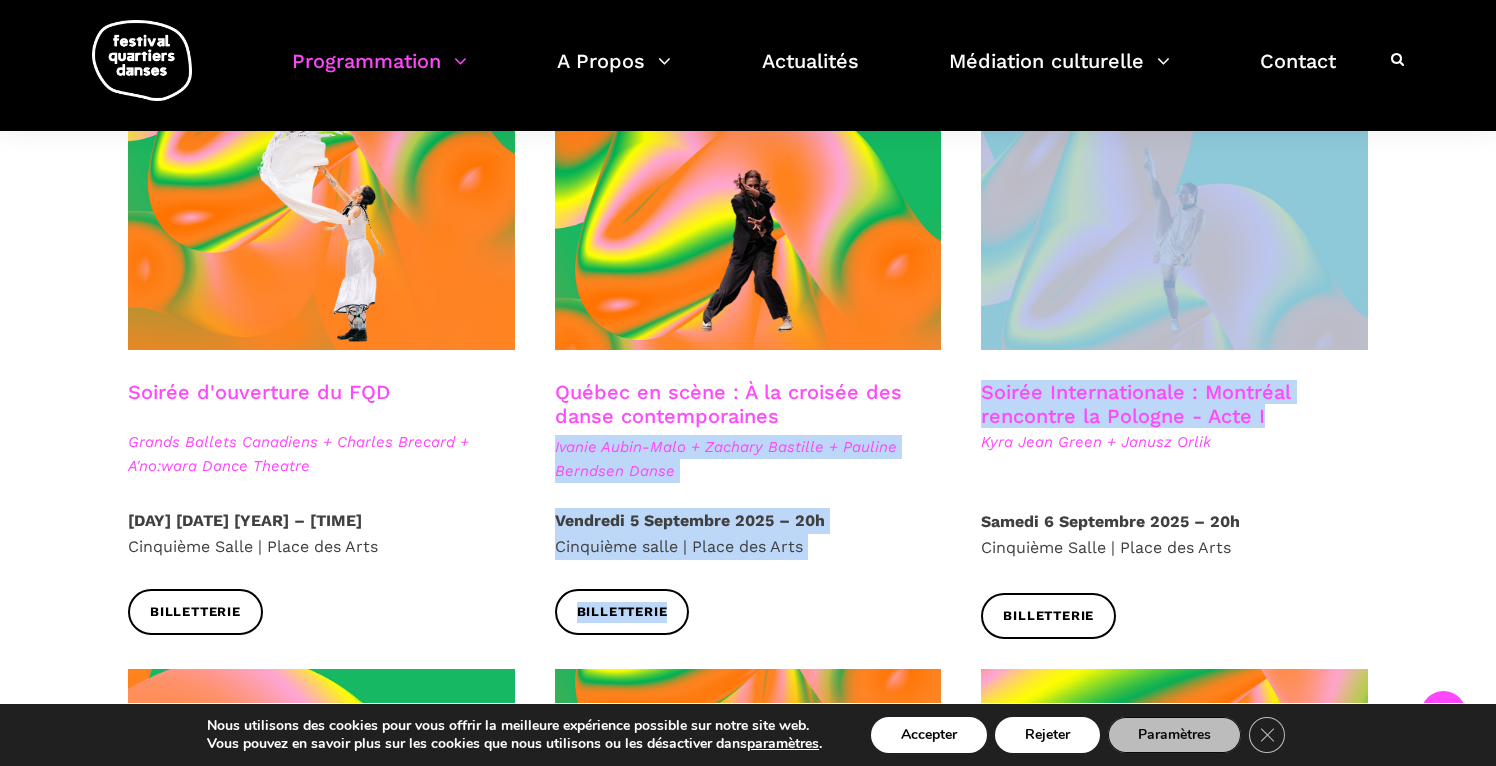 click on "Soirée Internationale : Montréal rencontre la Pologne - Acte I" at bounding box center [1174, 405] 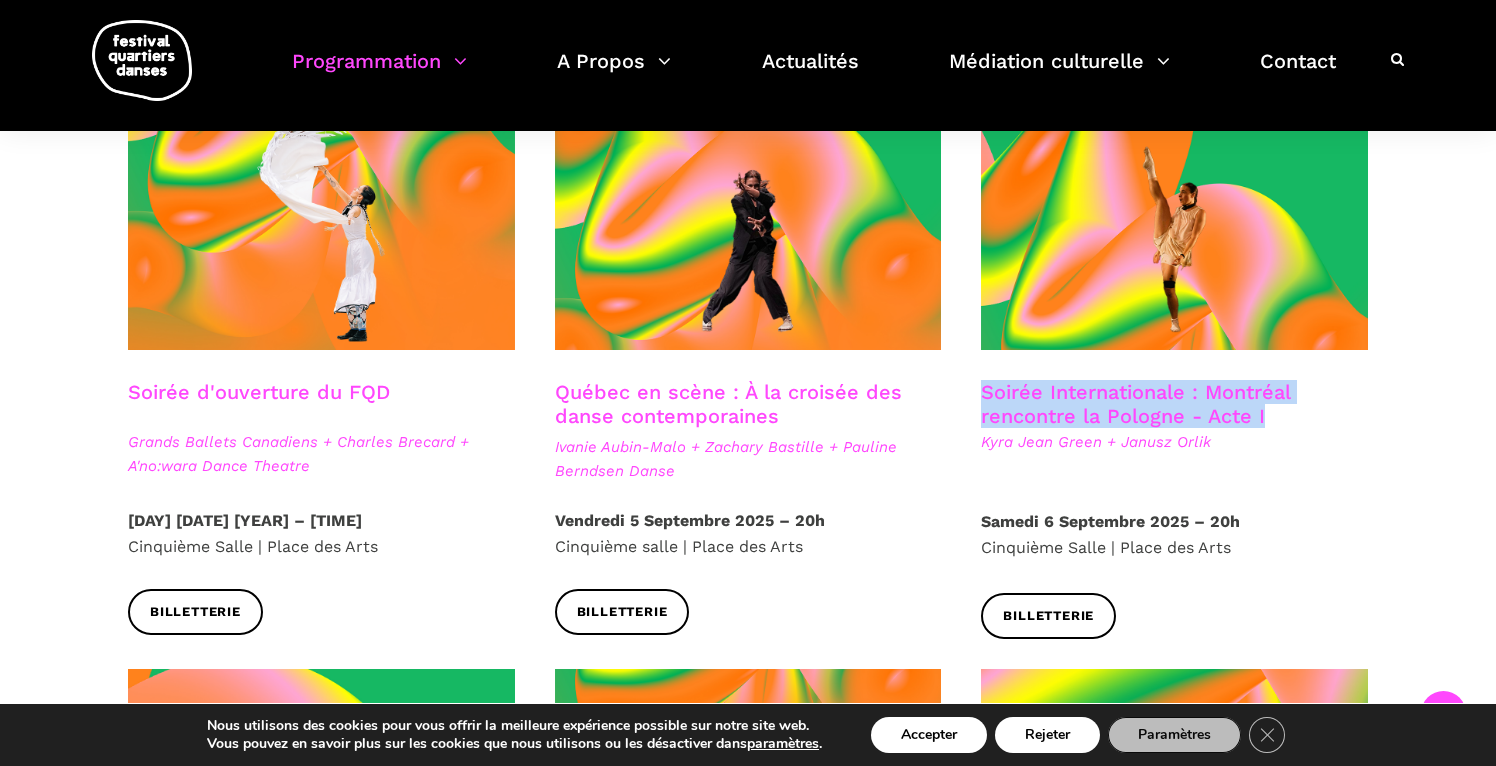 drag, startPoint x: 1279, startPoint y: 416, endPoint x: 987, endPoint y: 392, distance: 292.98465 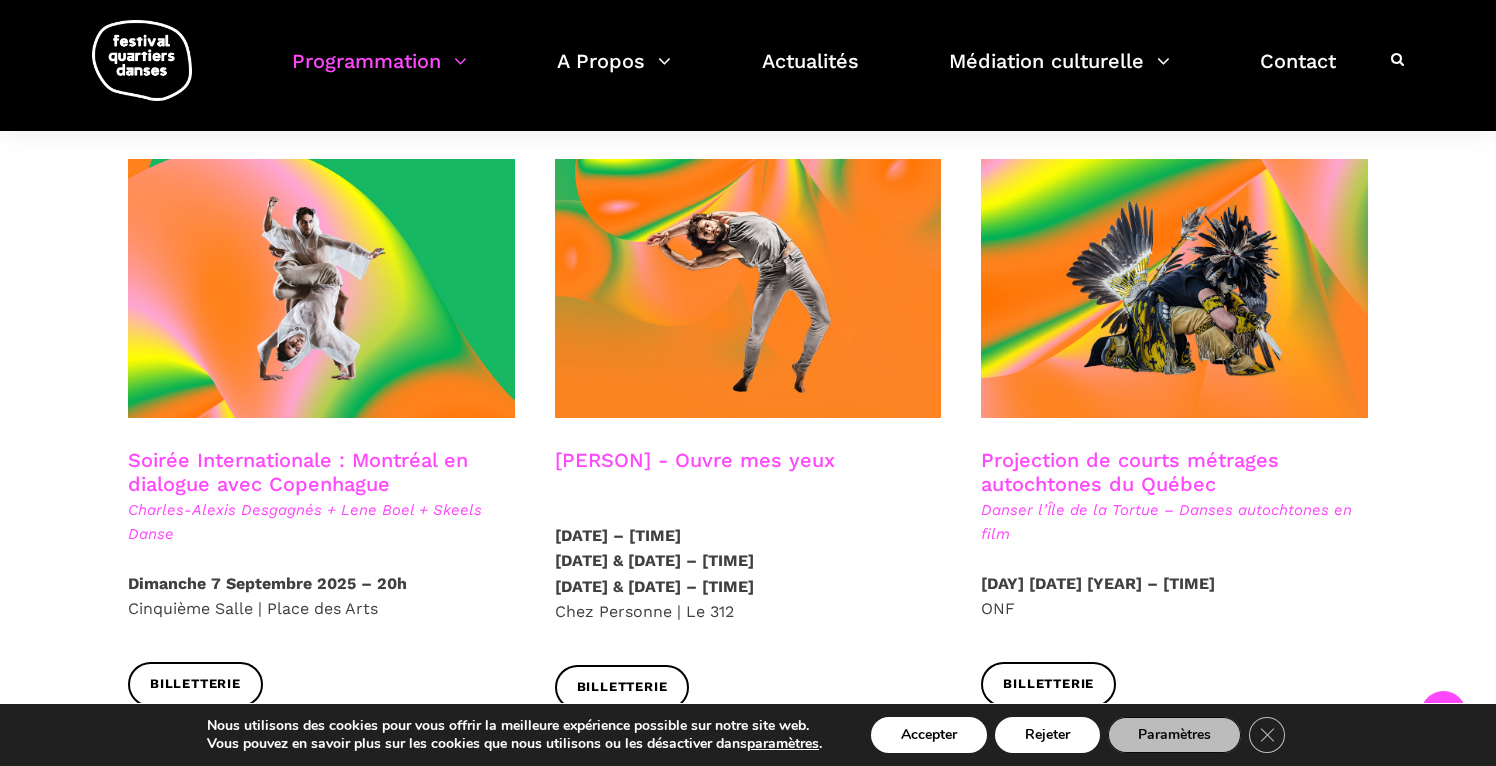 scroll, scrollTop: 1050, scrollLeft: 0, axis: vertical 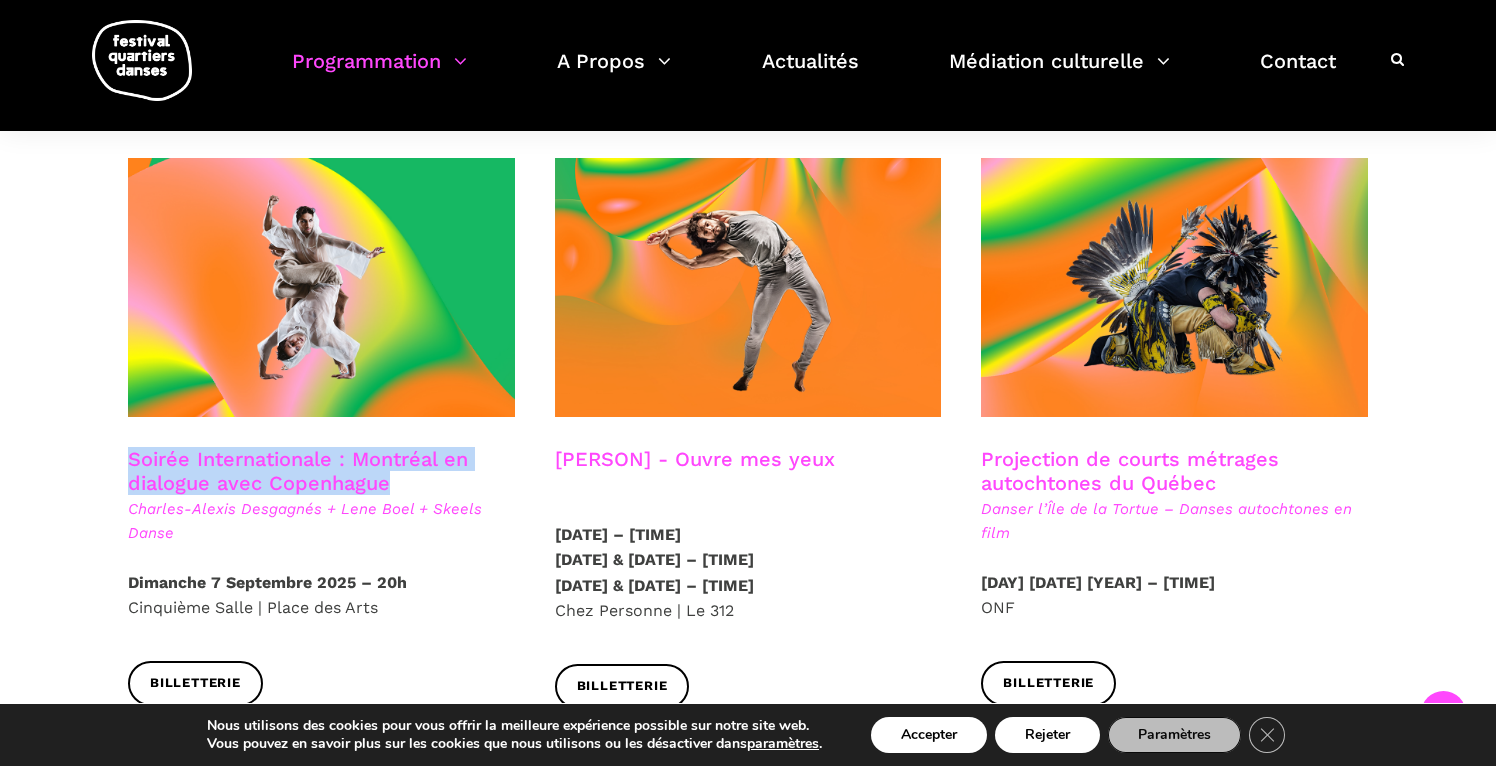 drag, startPoint x: 410, startPoint y: 480, endPoint x: 71, endPoint y: 442, distance: 341.12314 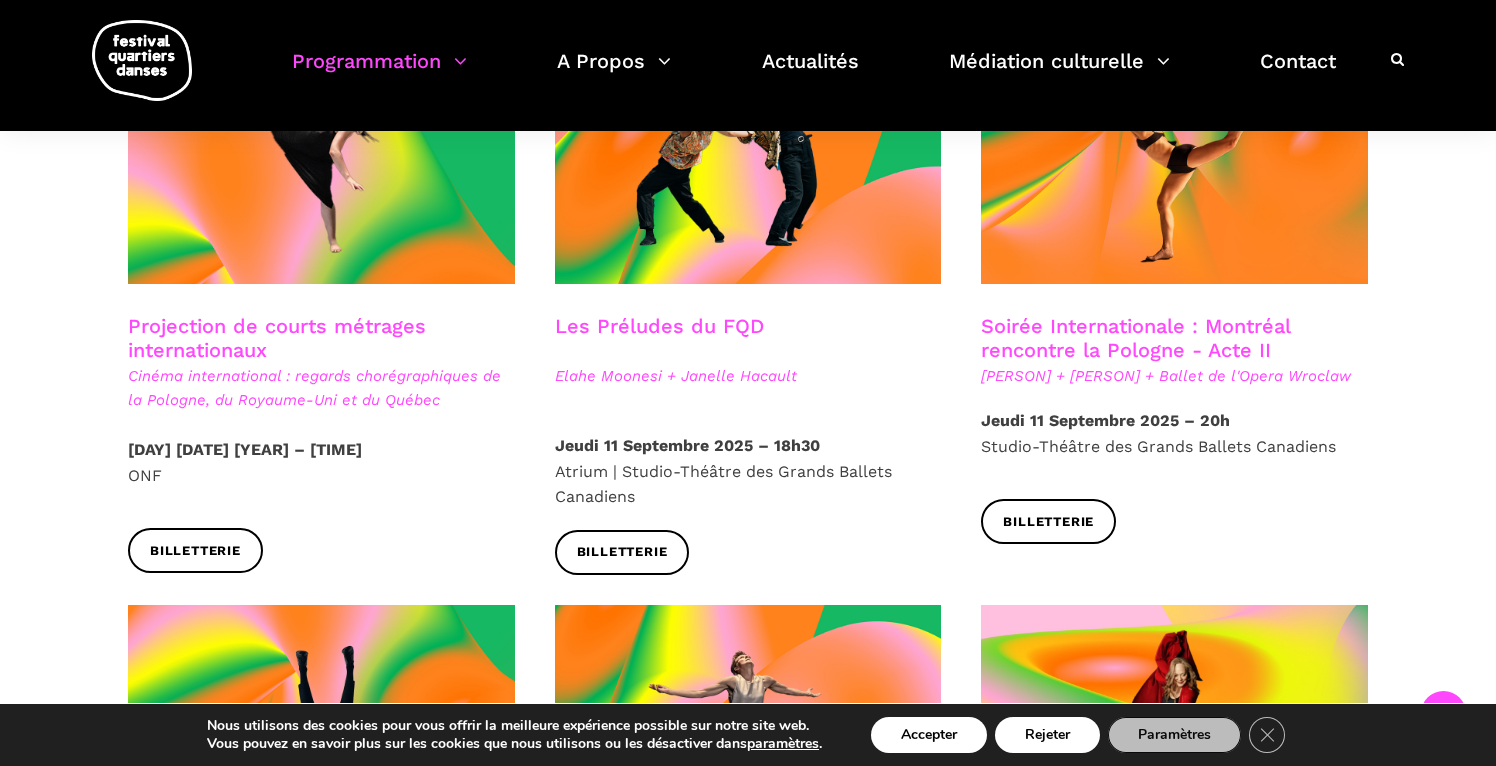 scroll, scrollTop: 1765, scrollLeft: 0, axis: vertical 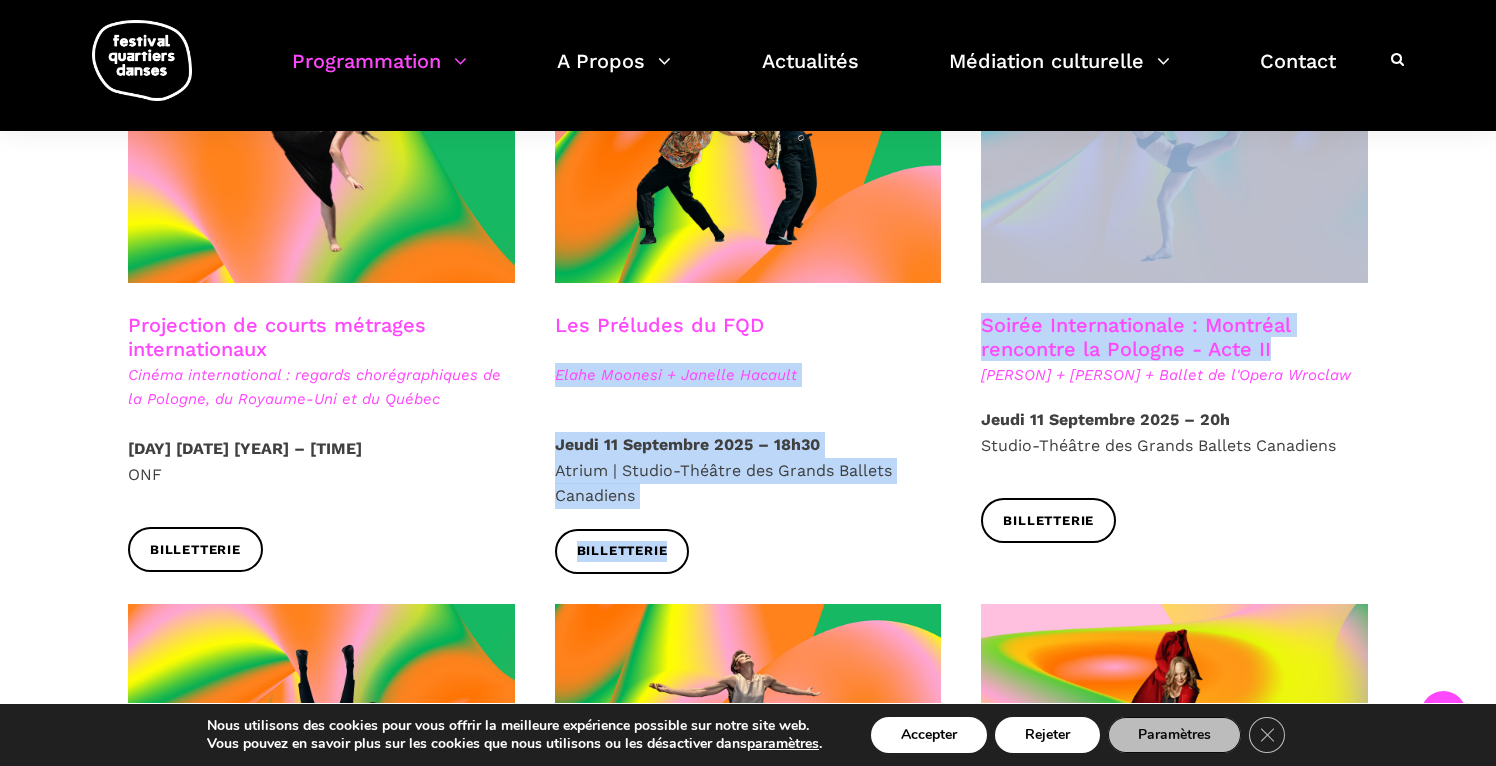 drag, startPoint x: 1274, startPoint y: 346, endPoint x: 938, endPoint y: 327, distance: 336.53677 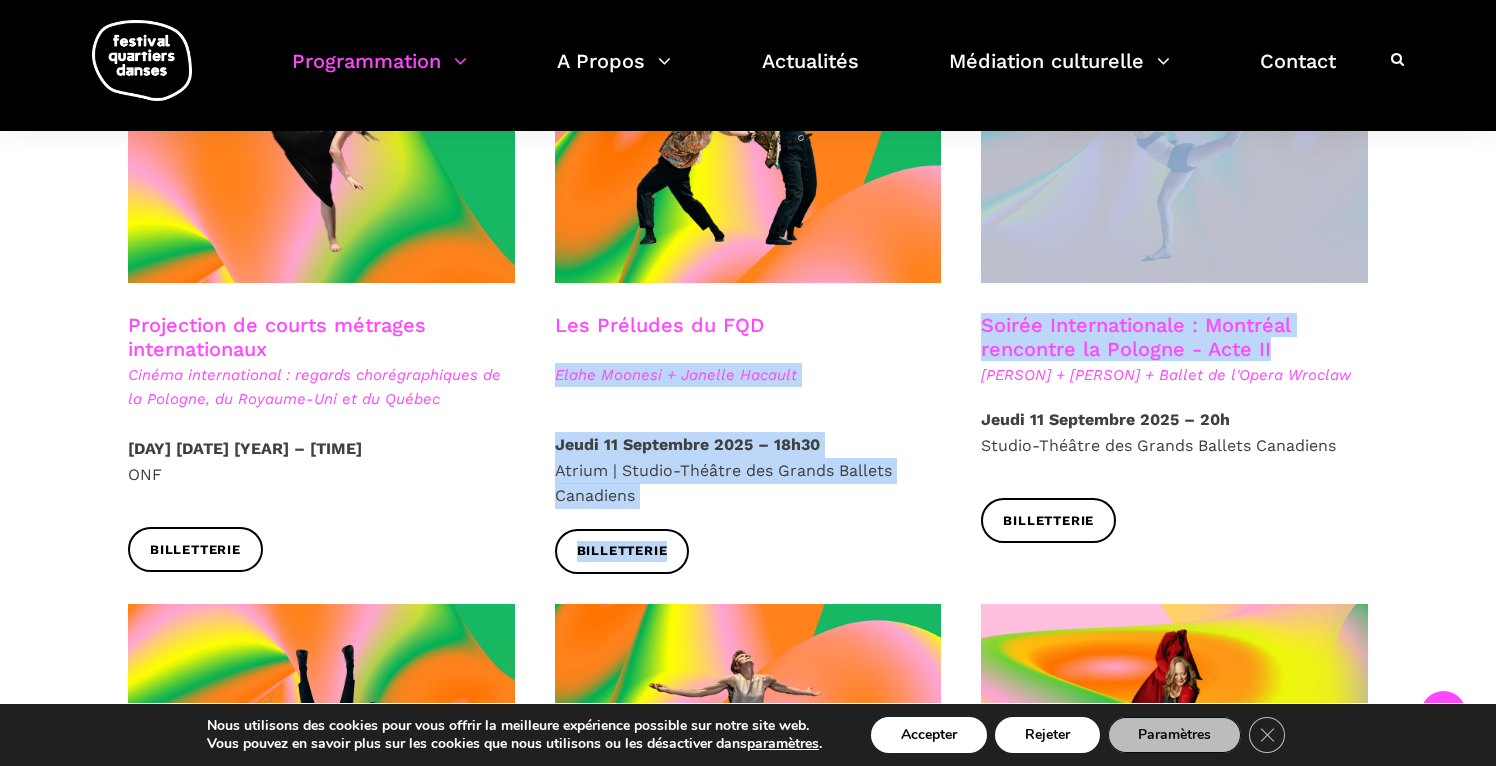 click on "Soirée Internationale : Montréal rencontre la Pologne - Acte II" at bounding box center (1135, 337) 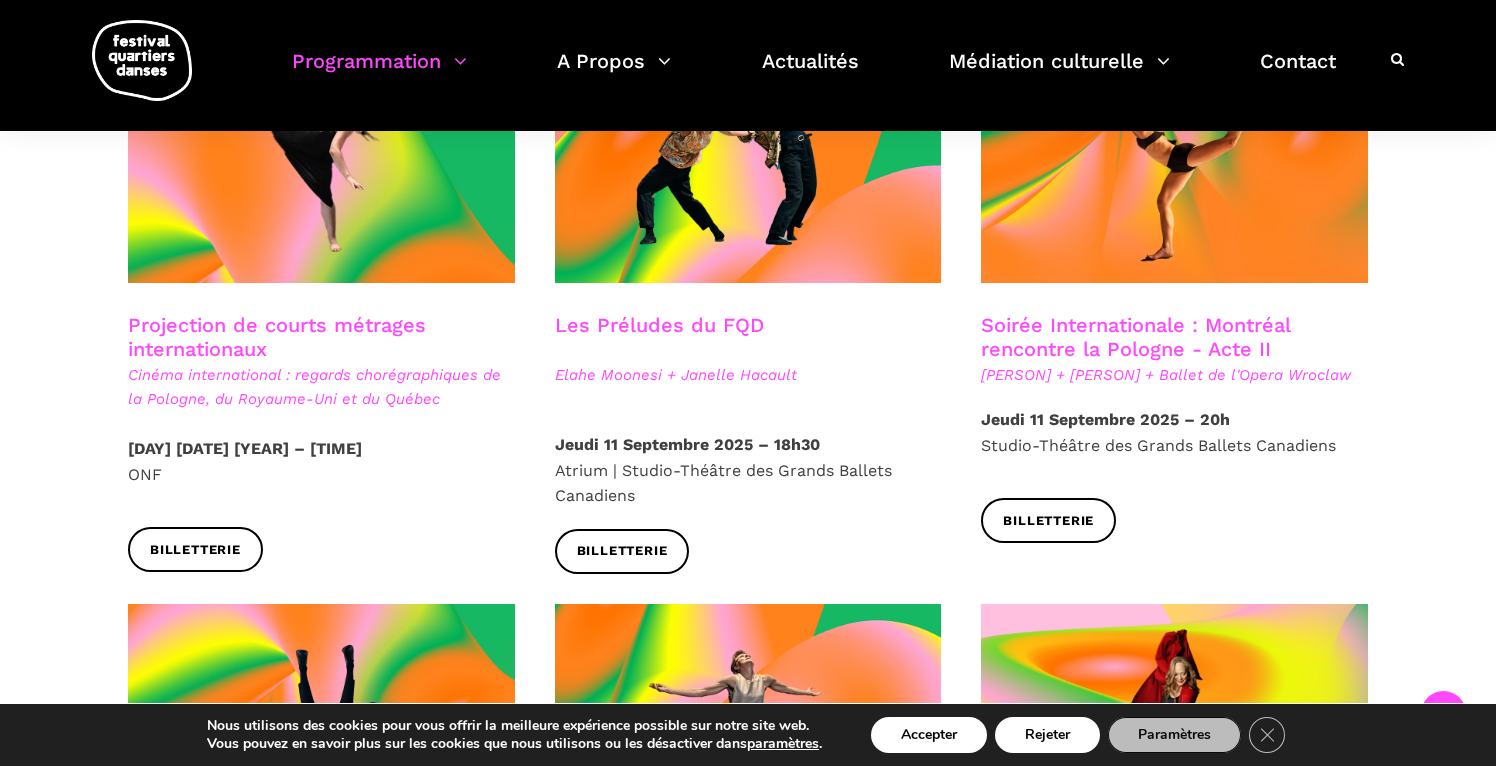 click on "[PERSON] + [PERSON] + Ballet de l'Opera Wroclaw" at bounding box center (1174, 375) 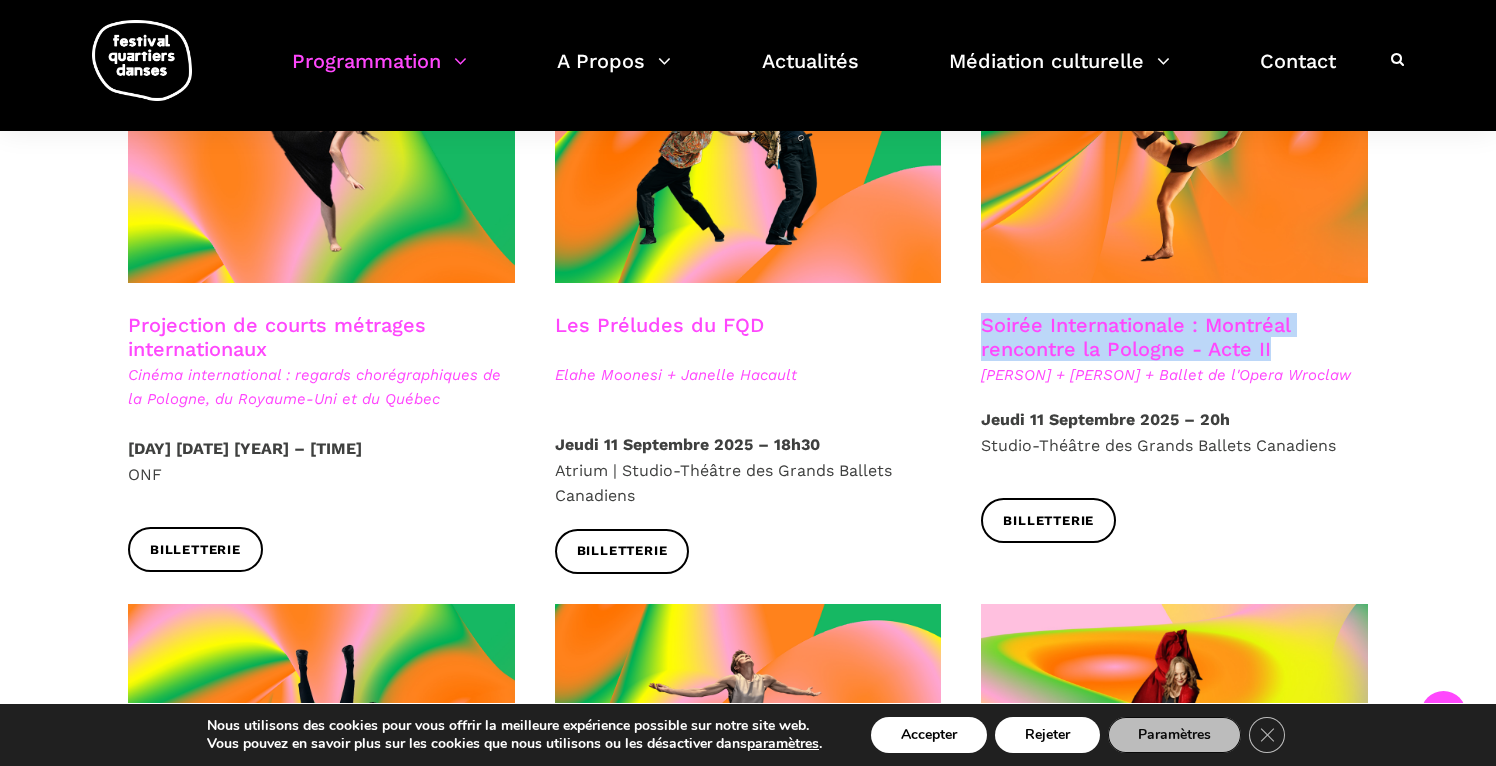 drag, startPoint x: 1294, startPoint y: 350, endPoint x: 983, endPoint y: 329, distance: 311.7082 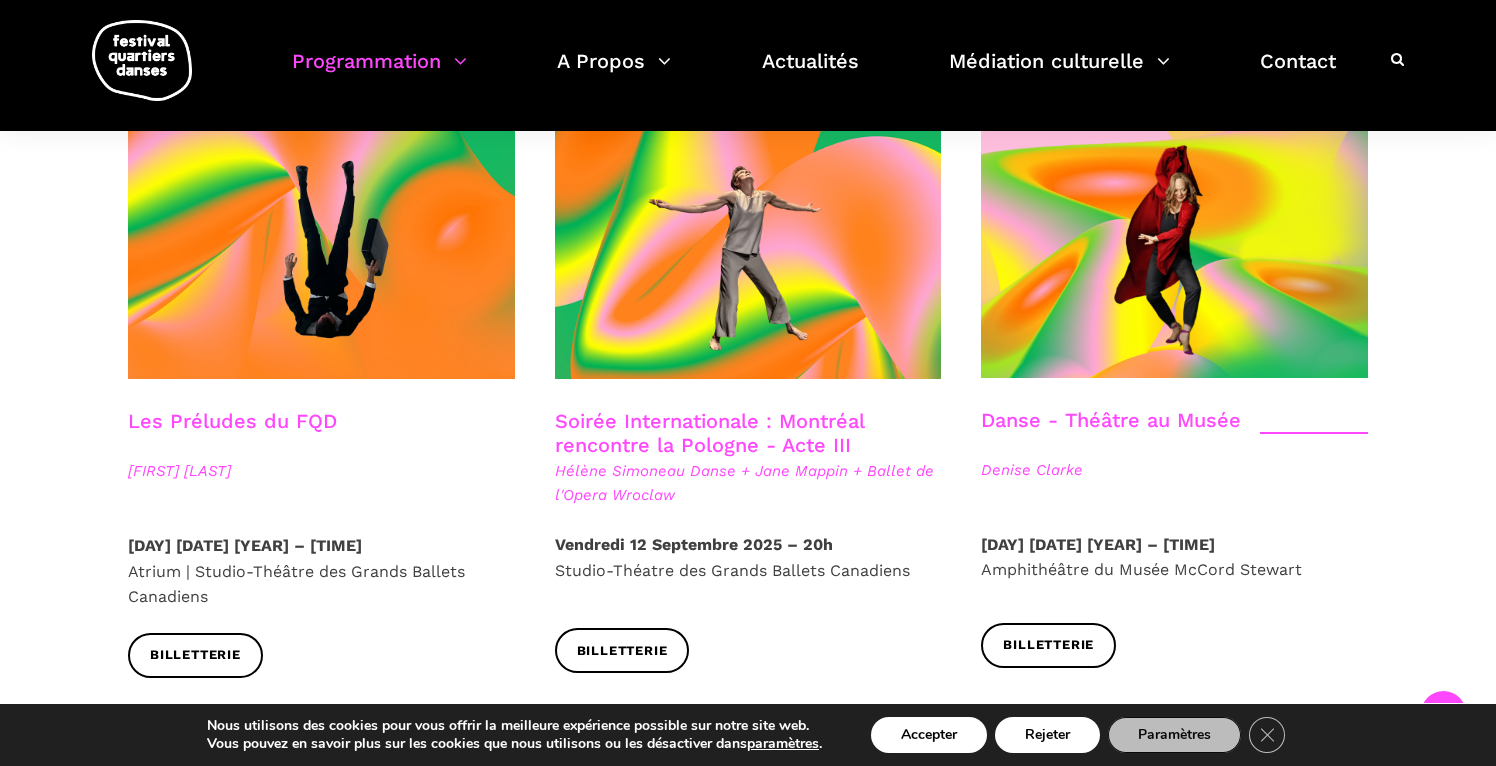 scroll, scrollTop: 2254, scrollLeft: 0, axis: vertical 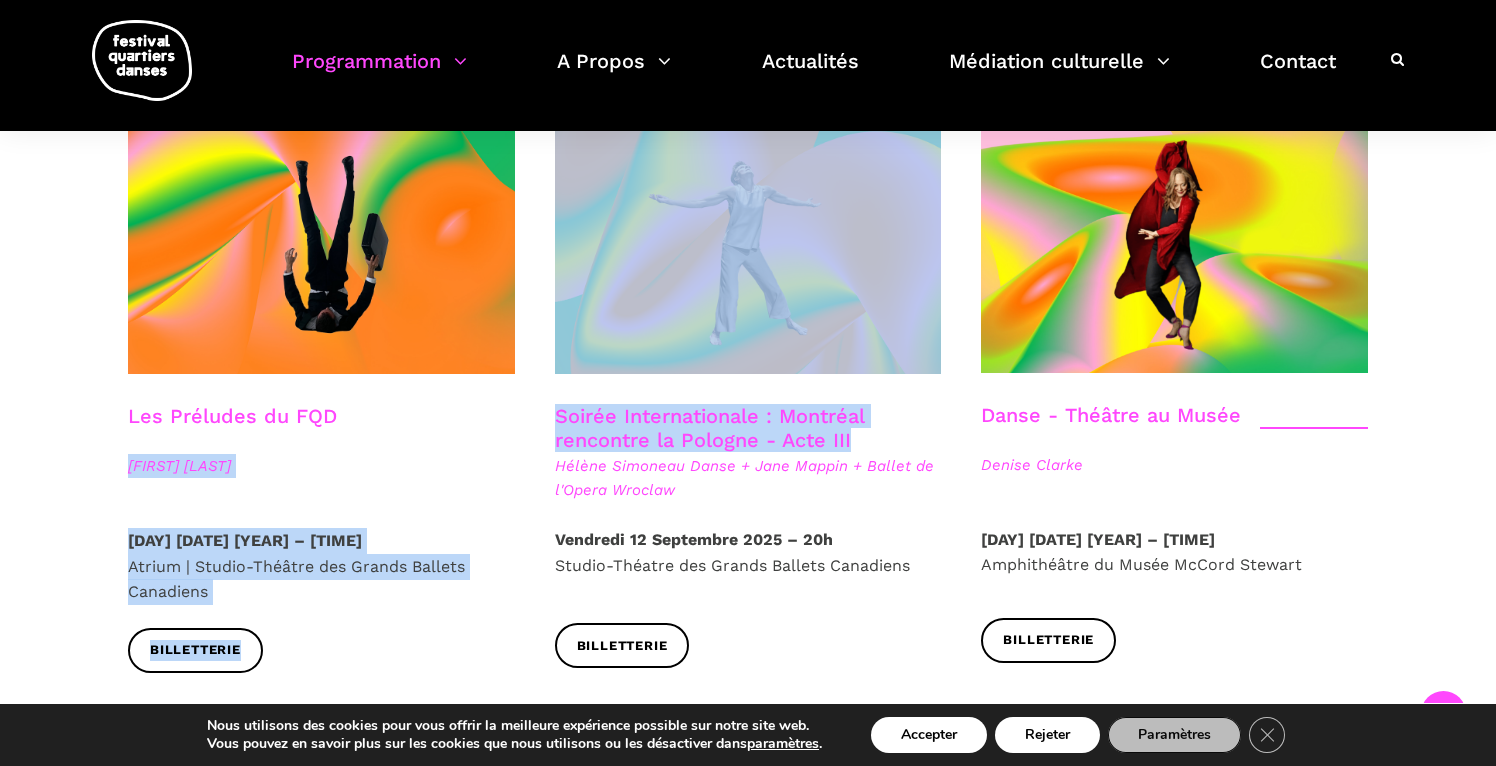 drag, startPoint x: 884, startPoint y: 444, endPoint x: 522, endPoint y: 425, distance: 362.4983 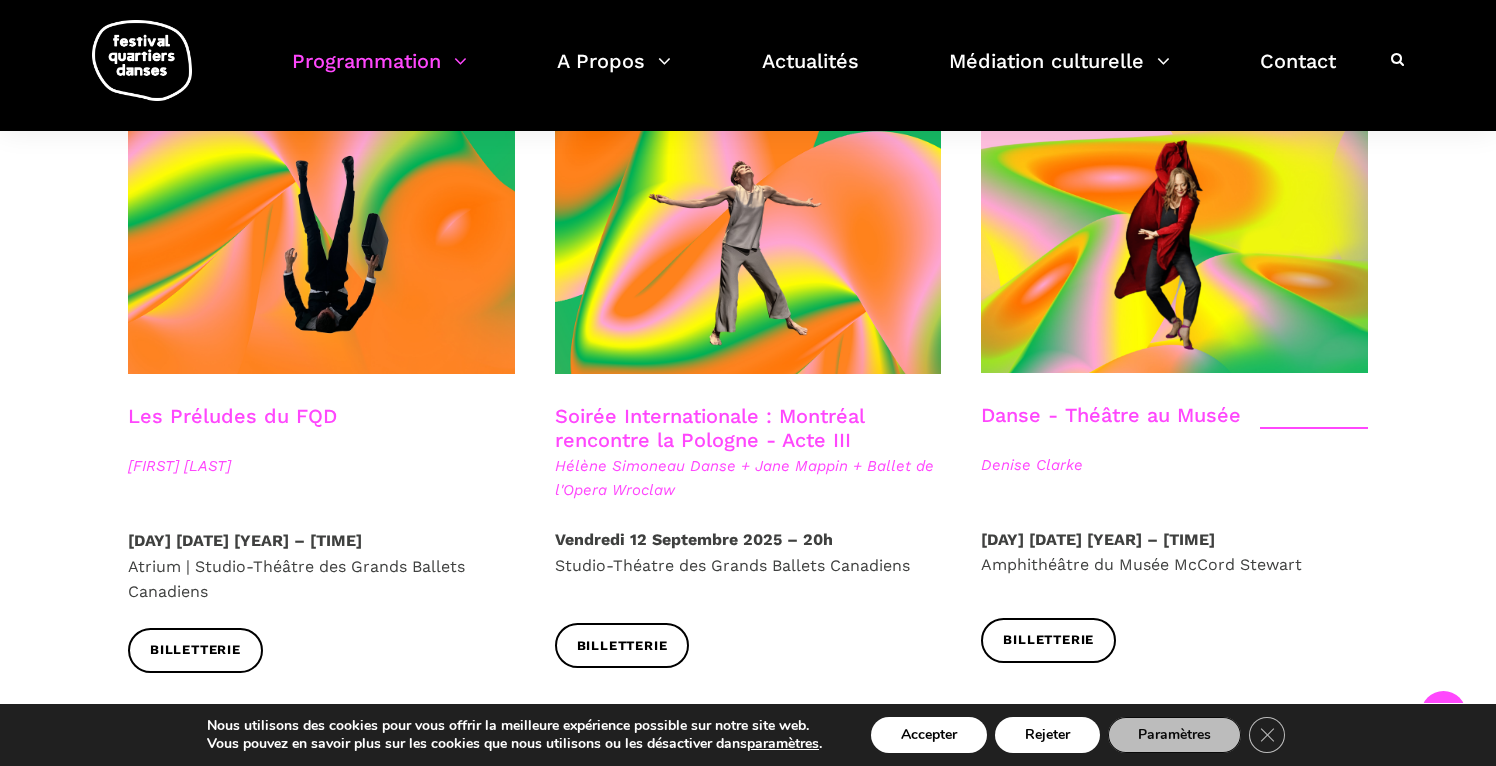 click on "[DAY] [DATE] [YEAR] – [TIME] Studio-Théâtre des Grands Ballets Canadiens" at bounding box center (748, 552) 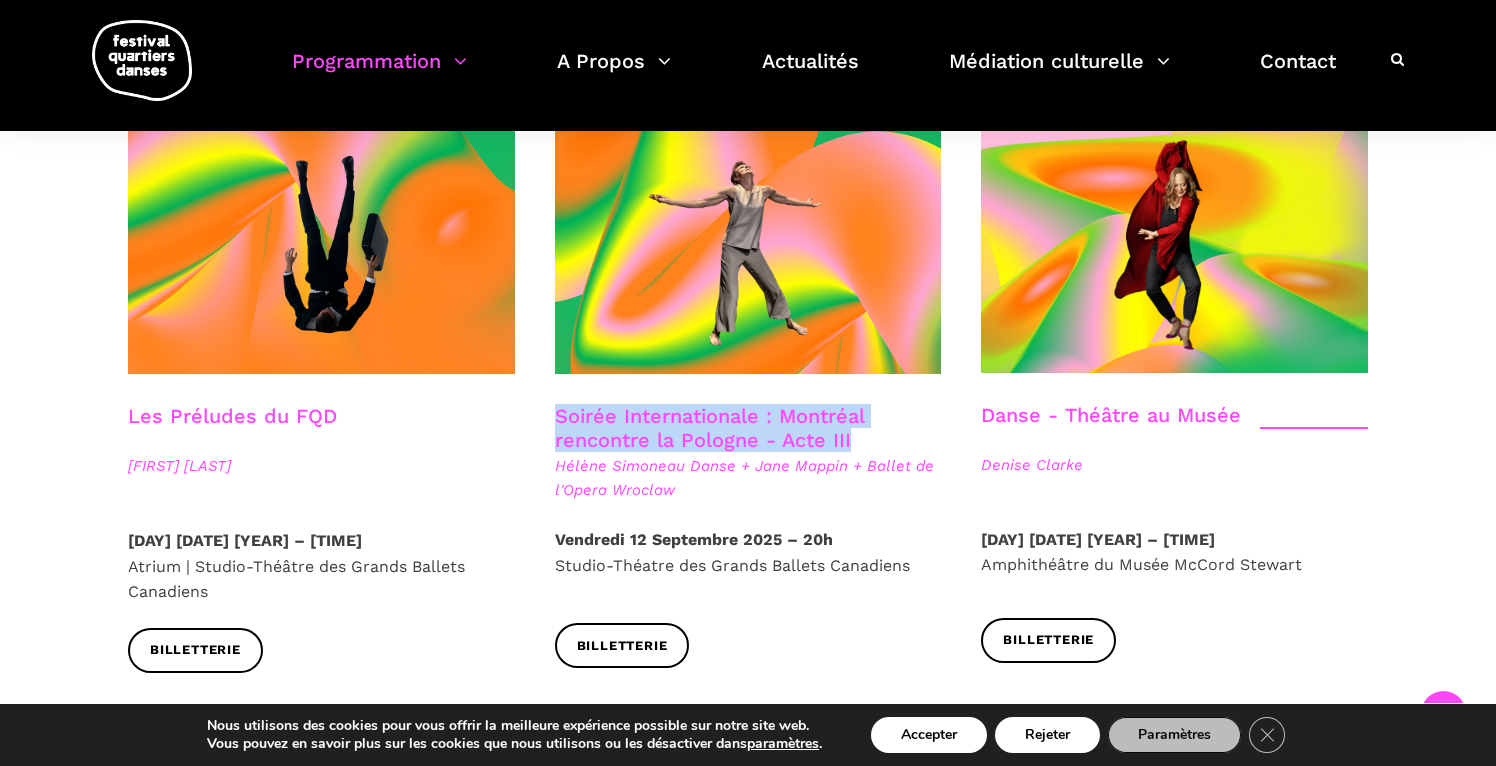 drag, startPoint x: 884, startPoint y: 443, endPoint x: 558, endPoint y: 425, distance: 326.49655 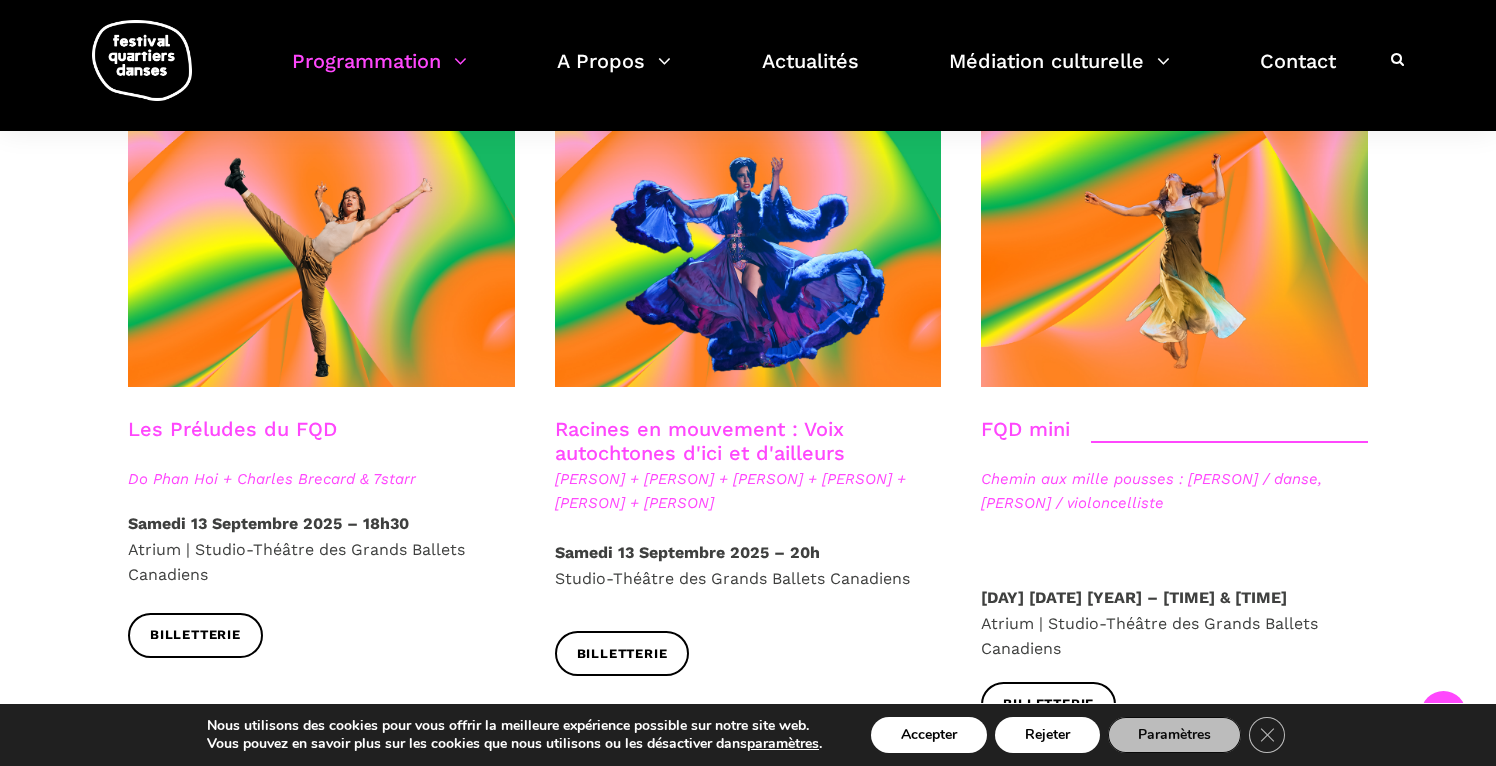 scroll, scrollTop: 2837, scrollLeft: 0, axis: vertical 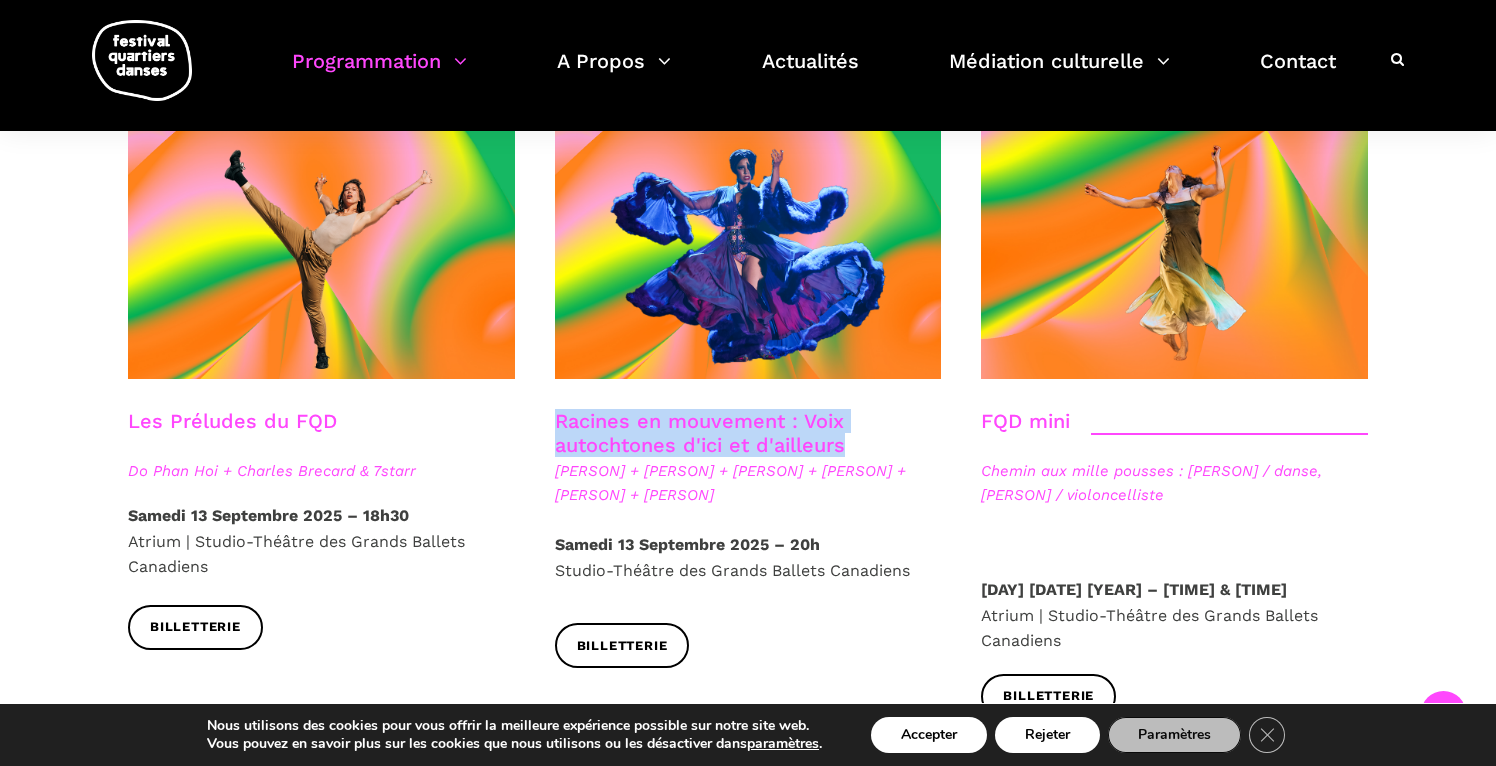 drag, startPoint x: 845, startPoint y: 442, endPoint x: 546, endPoint y: 422, distance: 299.66815 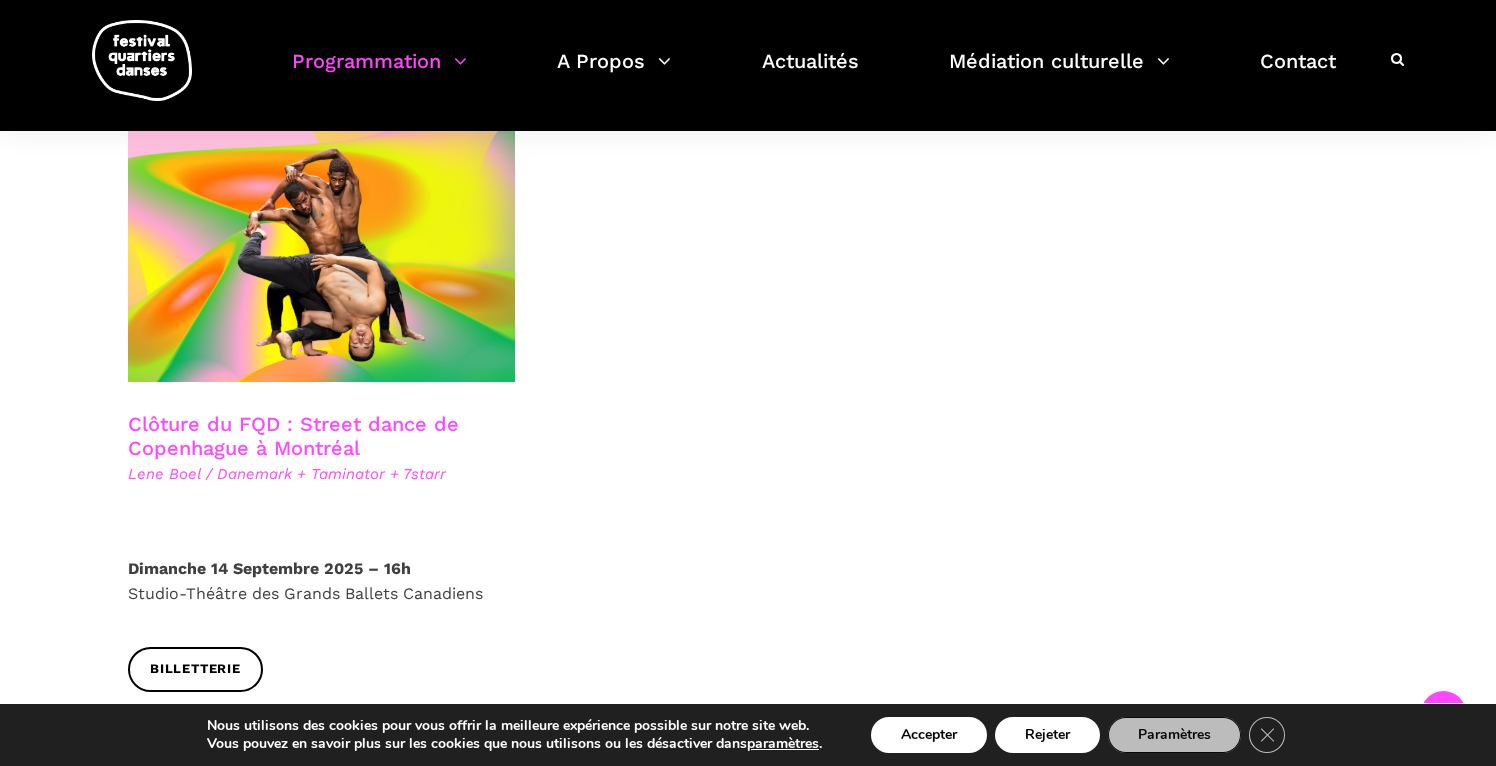 scroll, scrollTop: 3464, scrollLeft: 0, axis: vertical 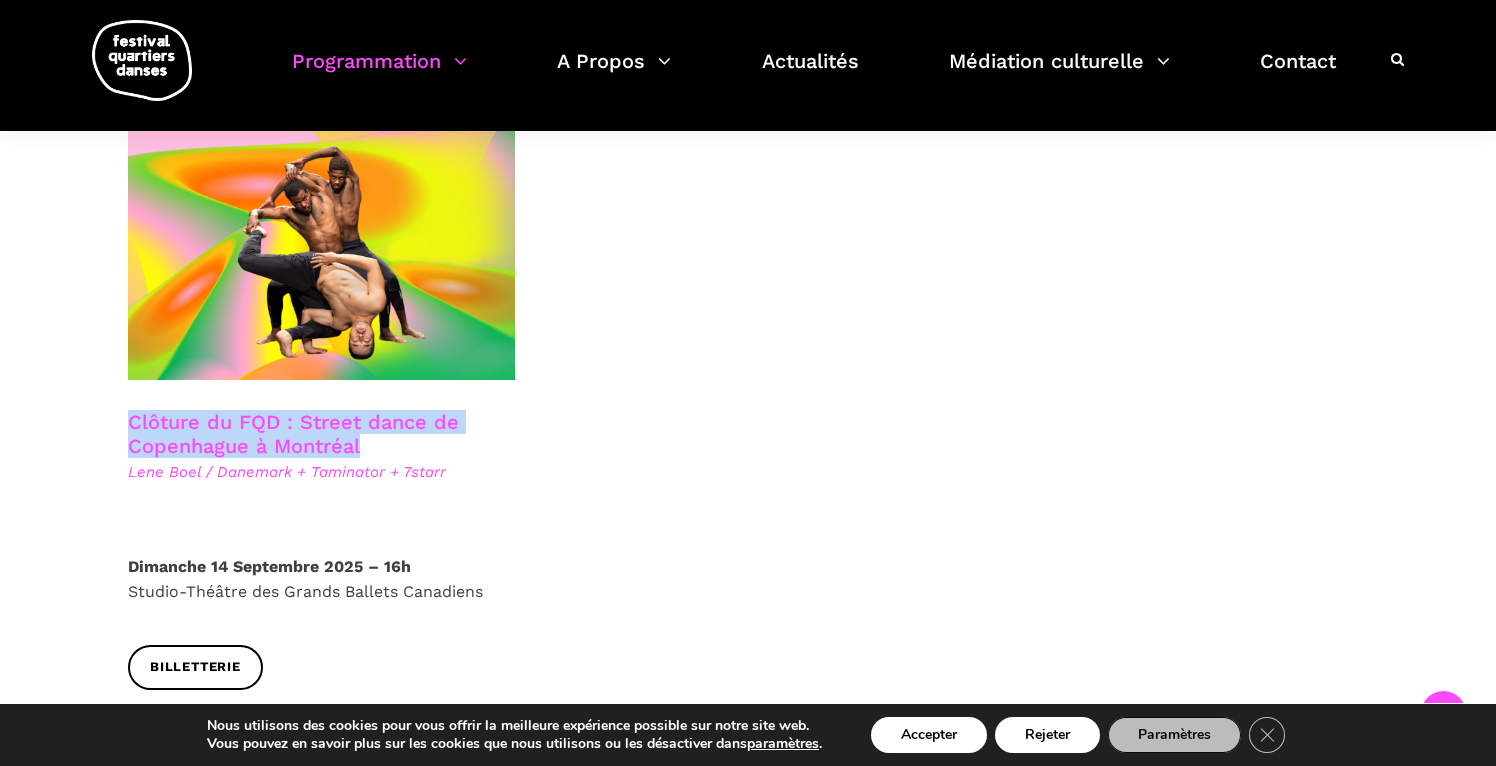 drag, startPoint x: 389, startPoint y: 443, endPoint x: 112, endPoint y: 422, distance: 277.7949 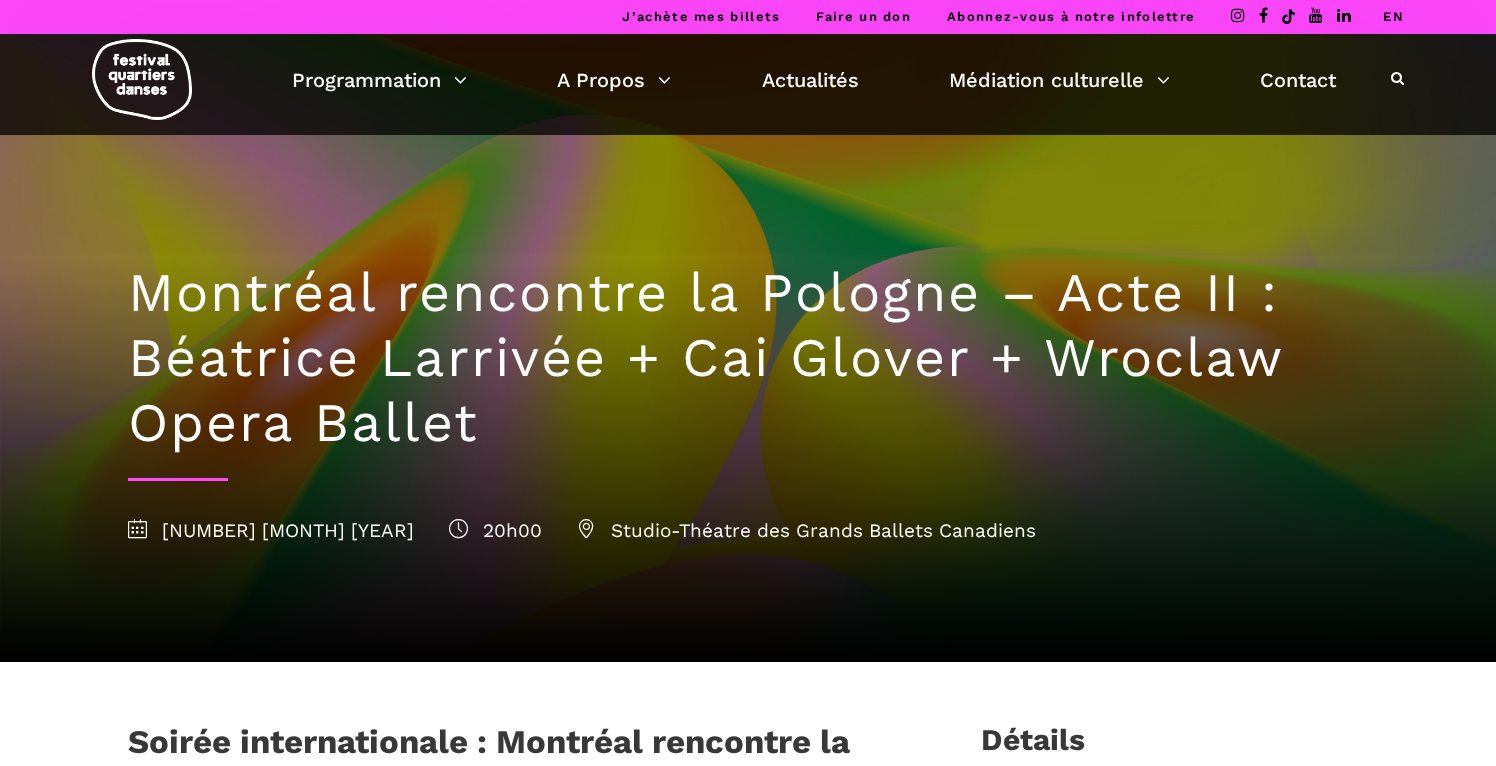 scroll, scrollTop: 0, scrollLeft: 0, axis: both 